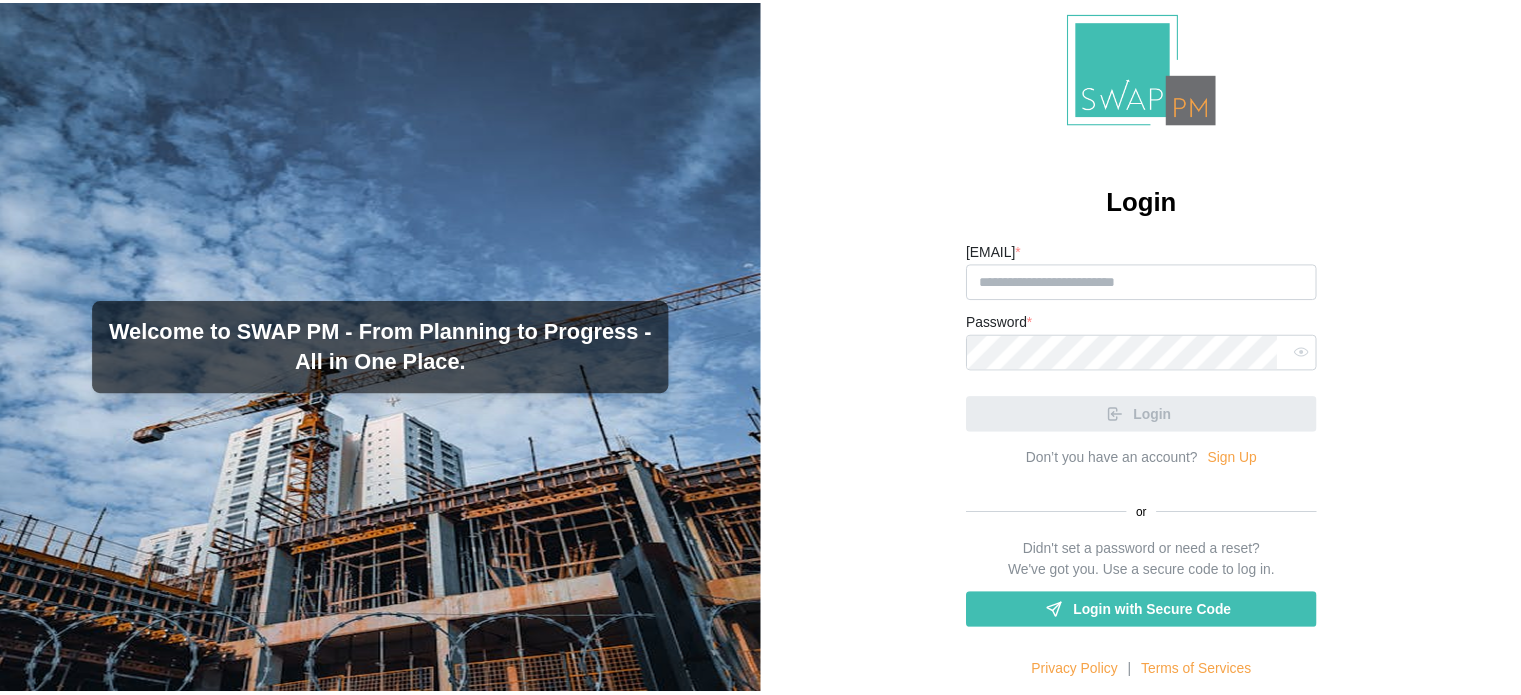 scroll, scrollTop: 0, scrollLeft: 0, axis: both 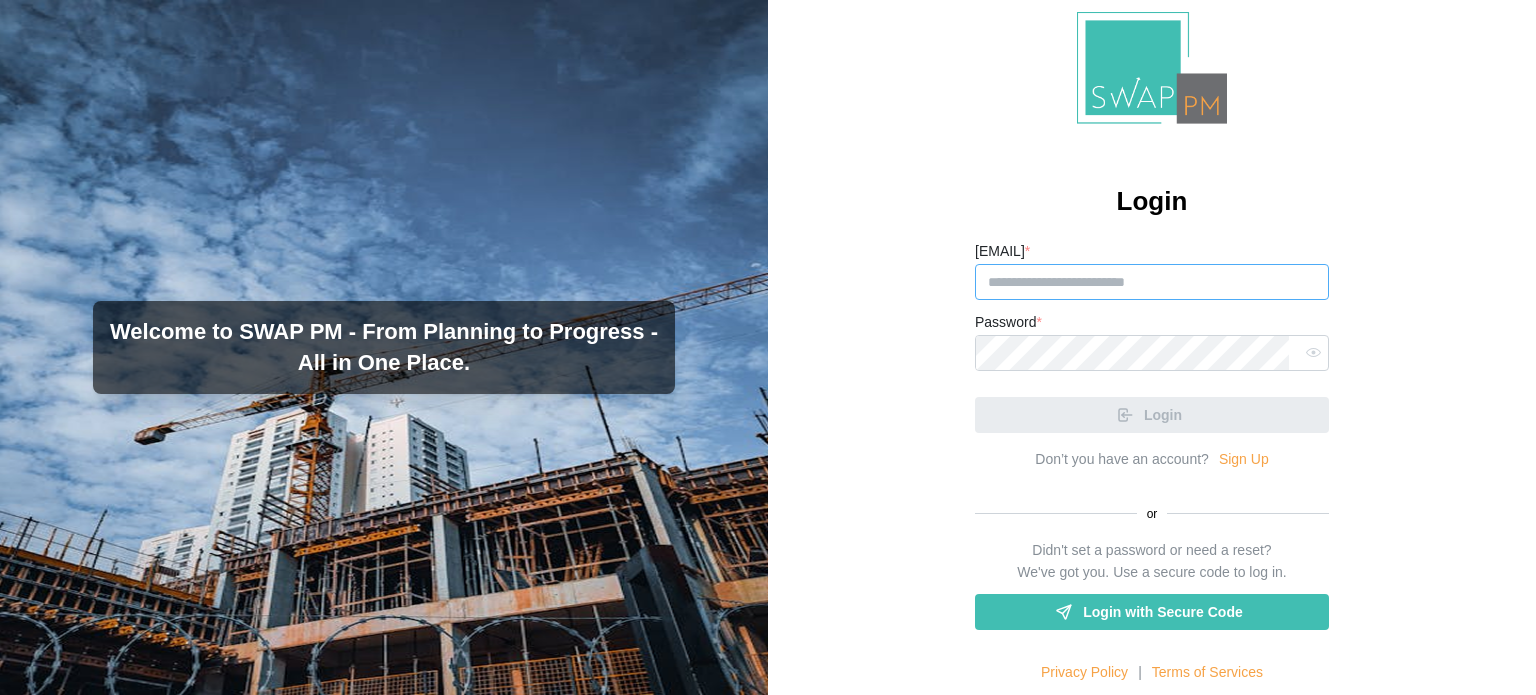 type on "**********" 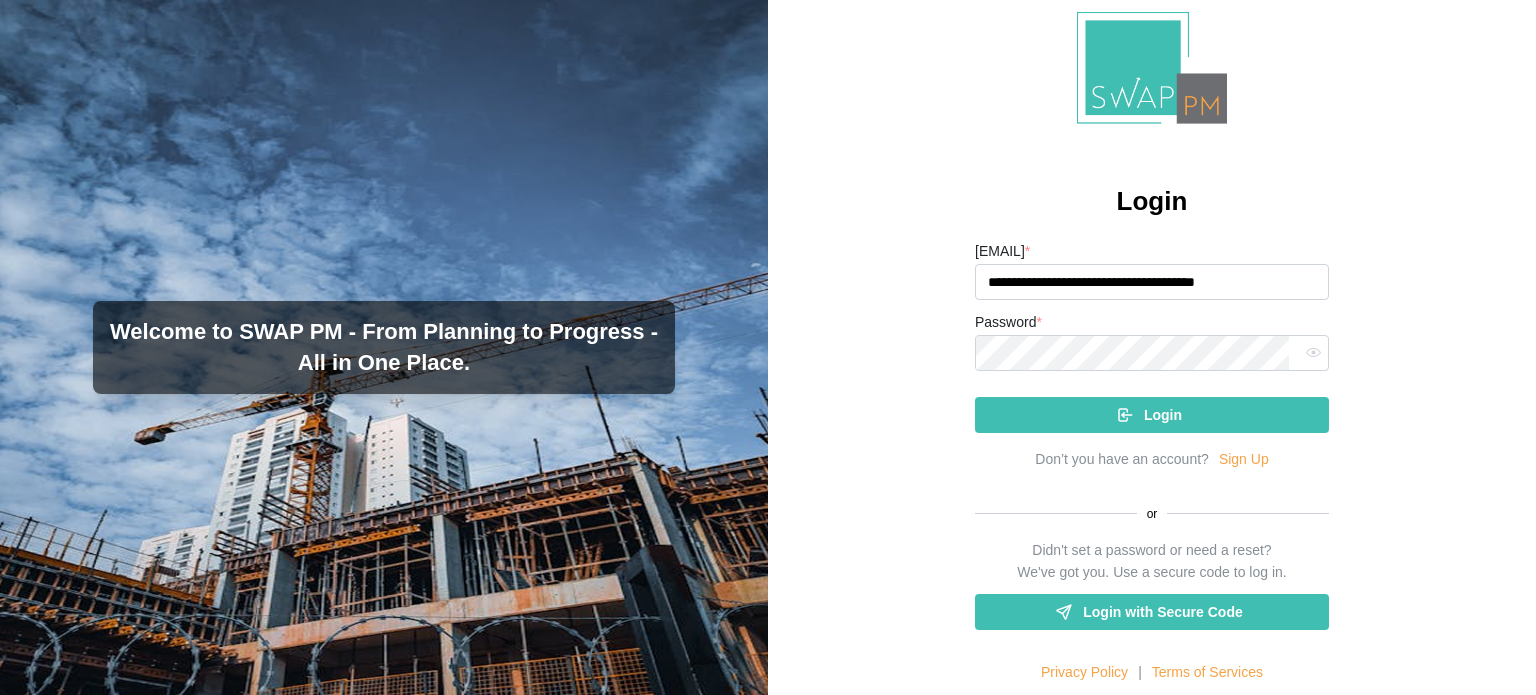 click on "Password  *" at bounding box center [1152, 340] 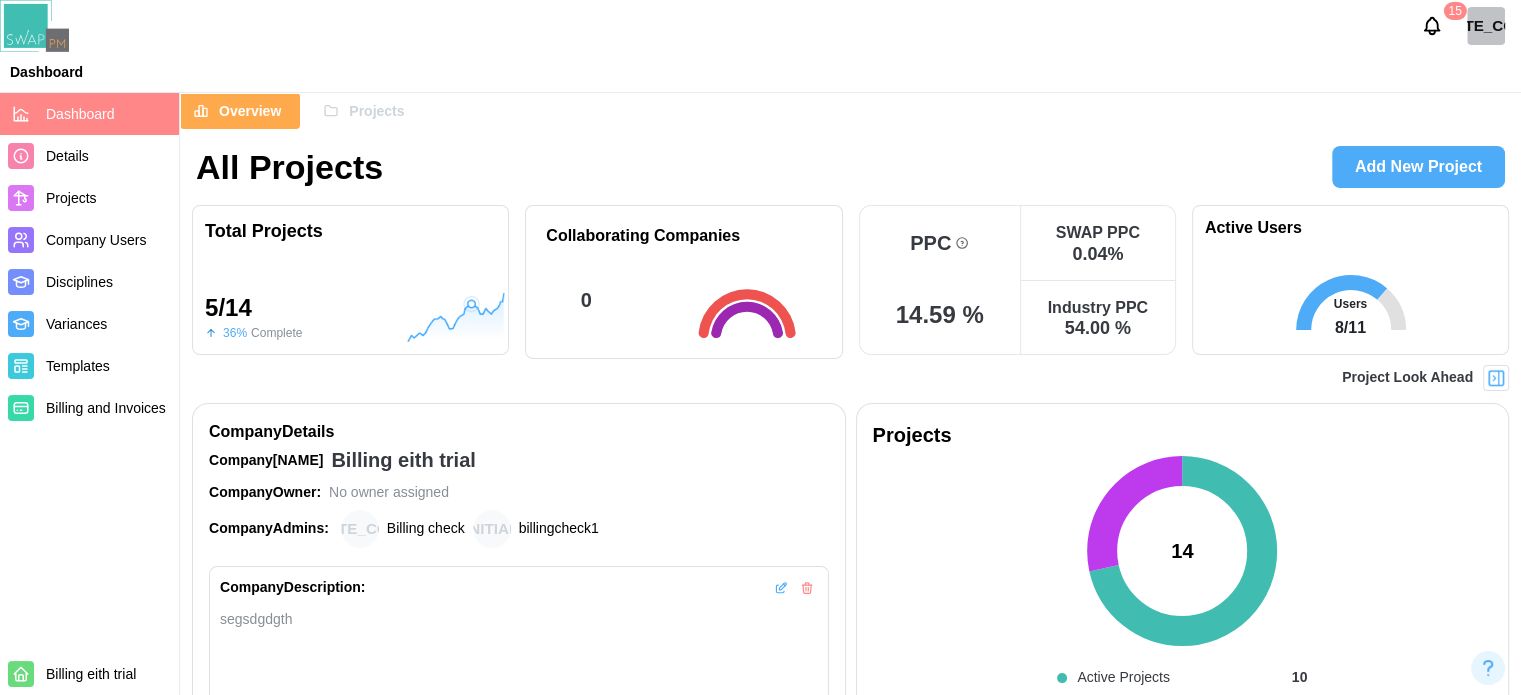 click on "Projects" at bounding box center [376, 111] 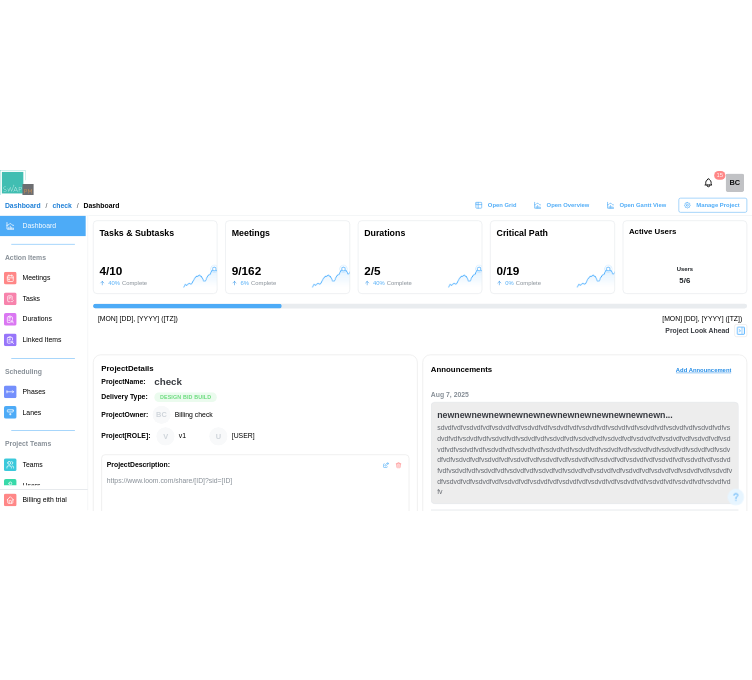 scroll, scrollTop: 0, scrollLeft: 0, axis: both 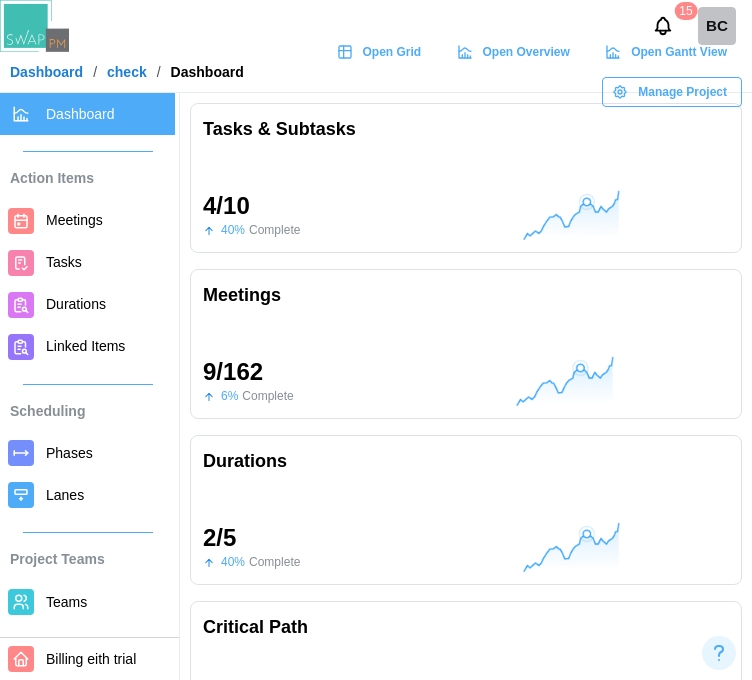 click on "Open Grid" at bounding box center (392, 52) 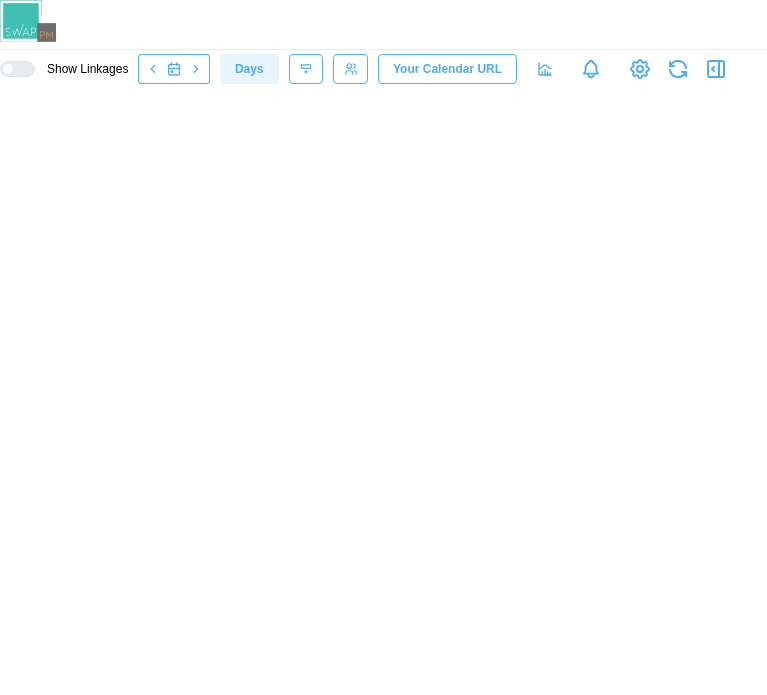 scroll, scrollTop: 0, scrollLeft: 0, axis: both 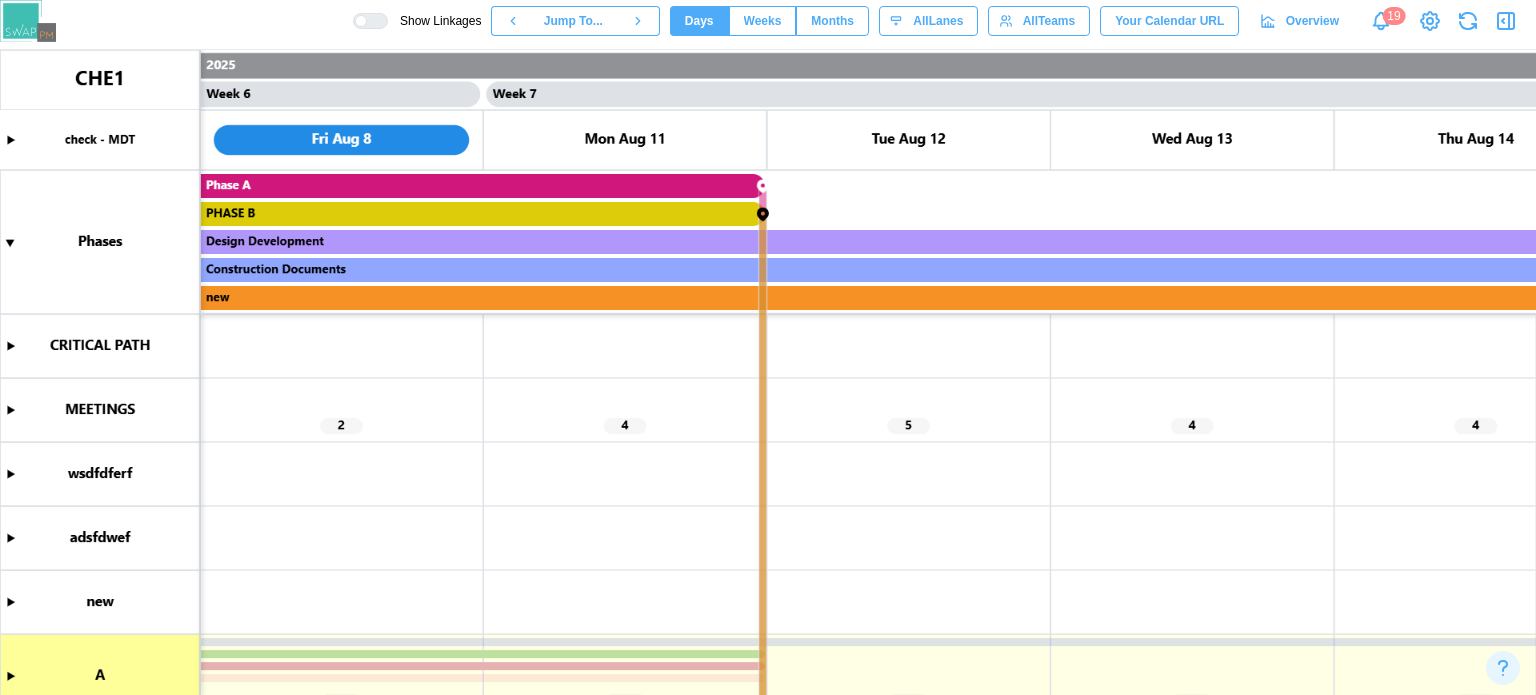 click at bounding box center (1506, 21) 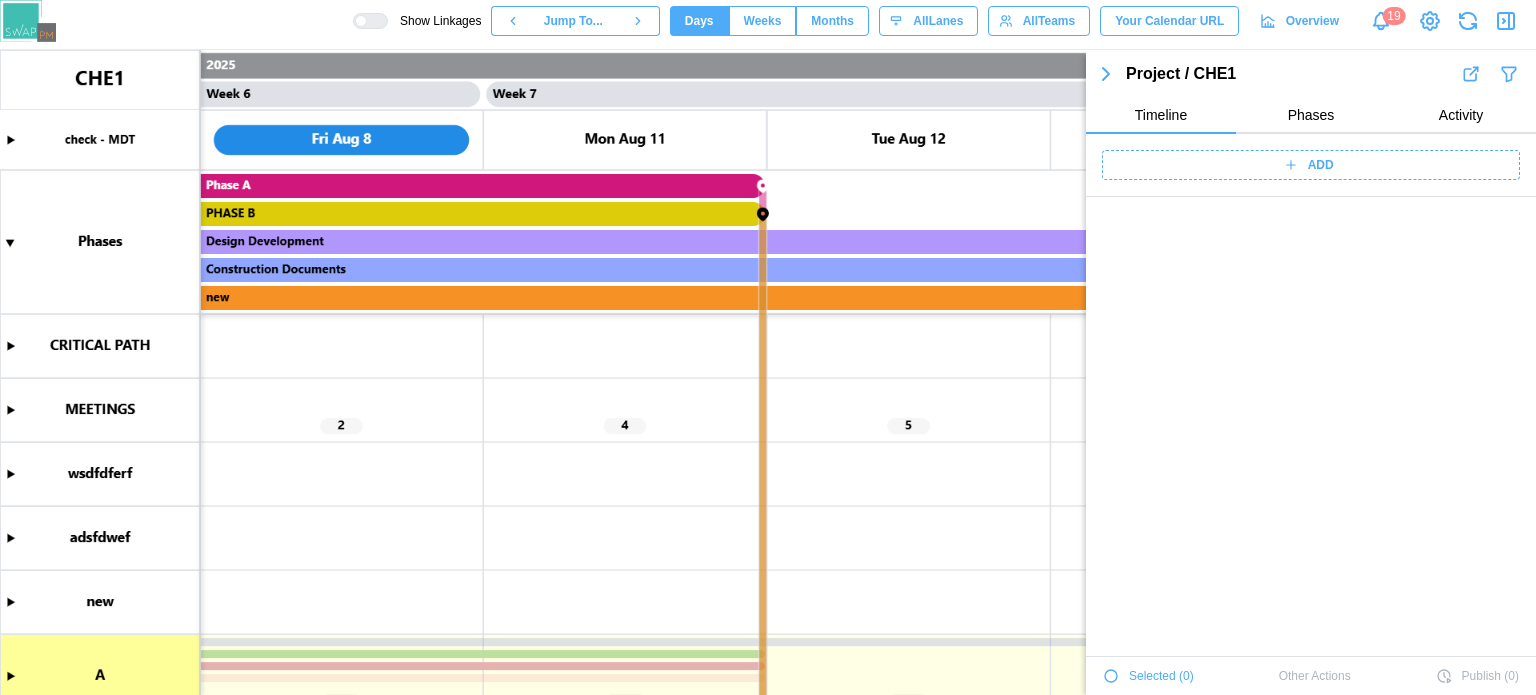 scroll, scrollTop: 2652, scrollLeft: 0, axis: vertical 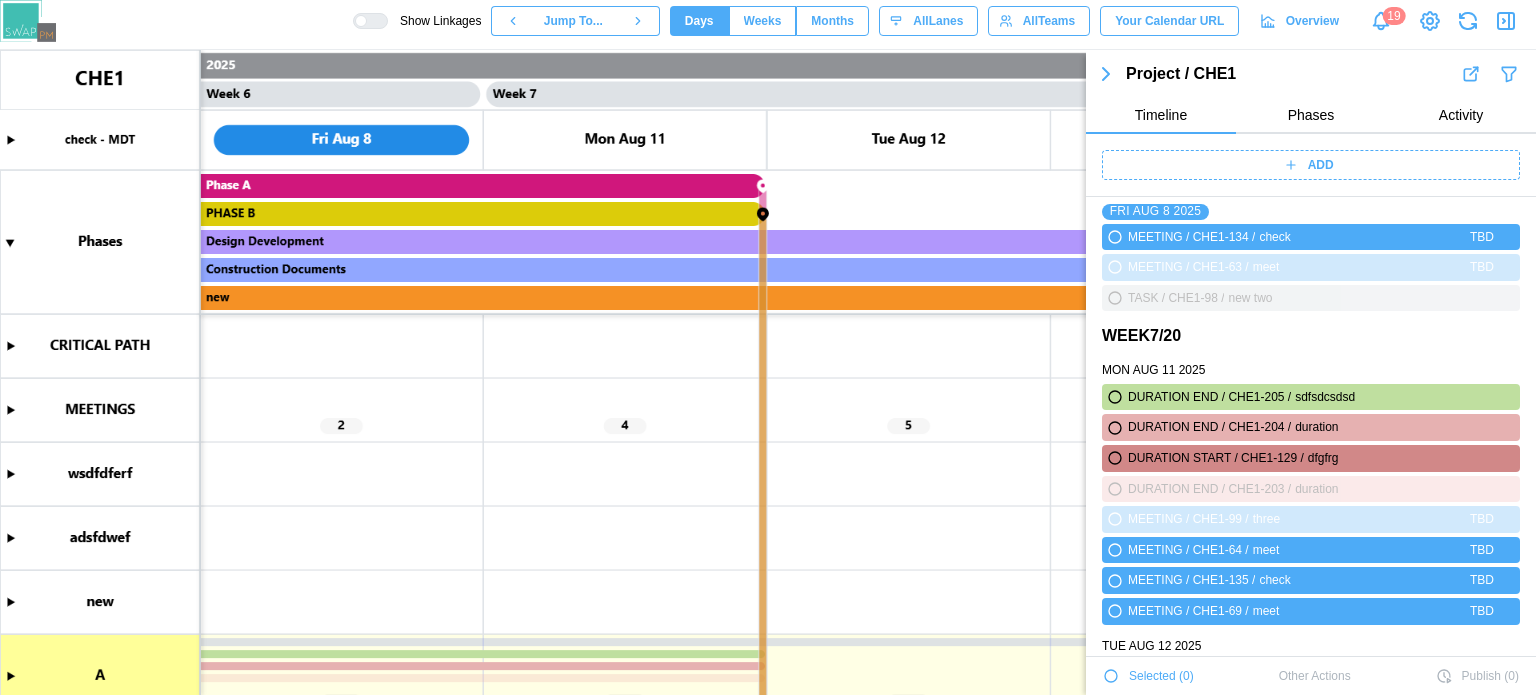 click on "ADD" at bounding box center (1321, 165) 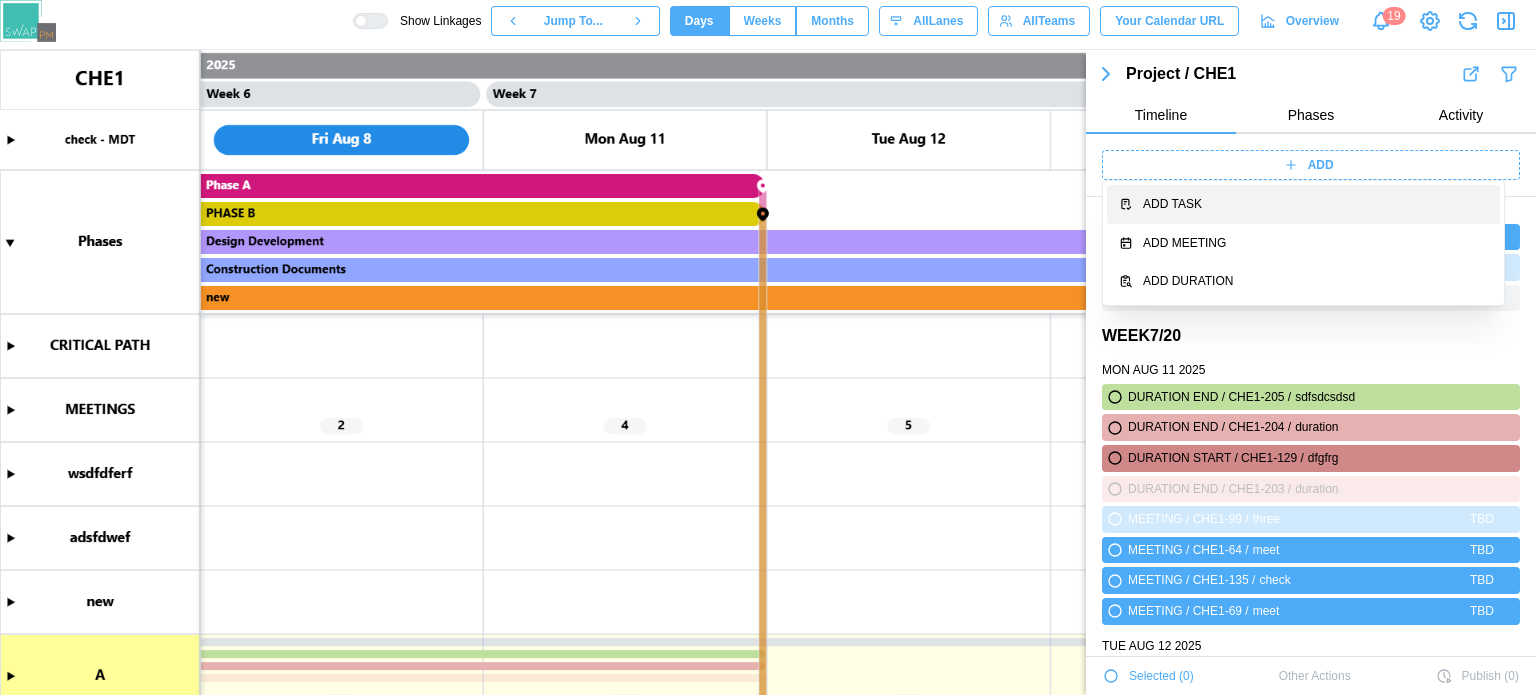click on "Add Task" at bounding box center (1303, 204) 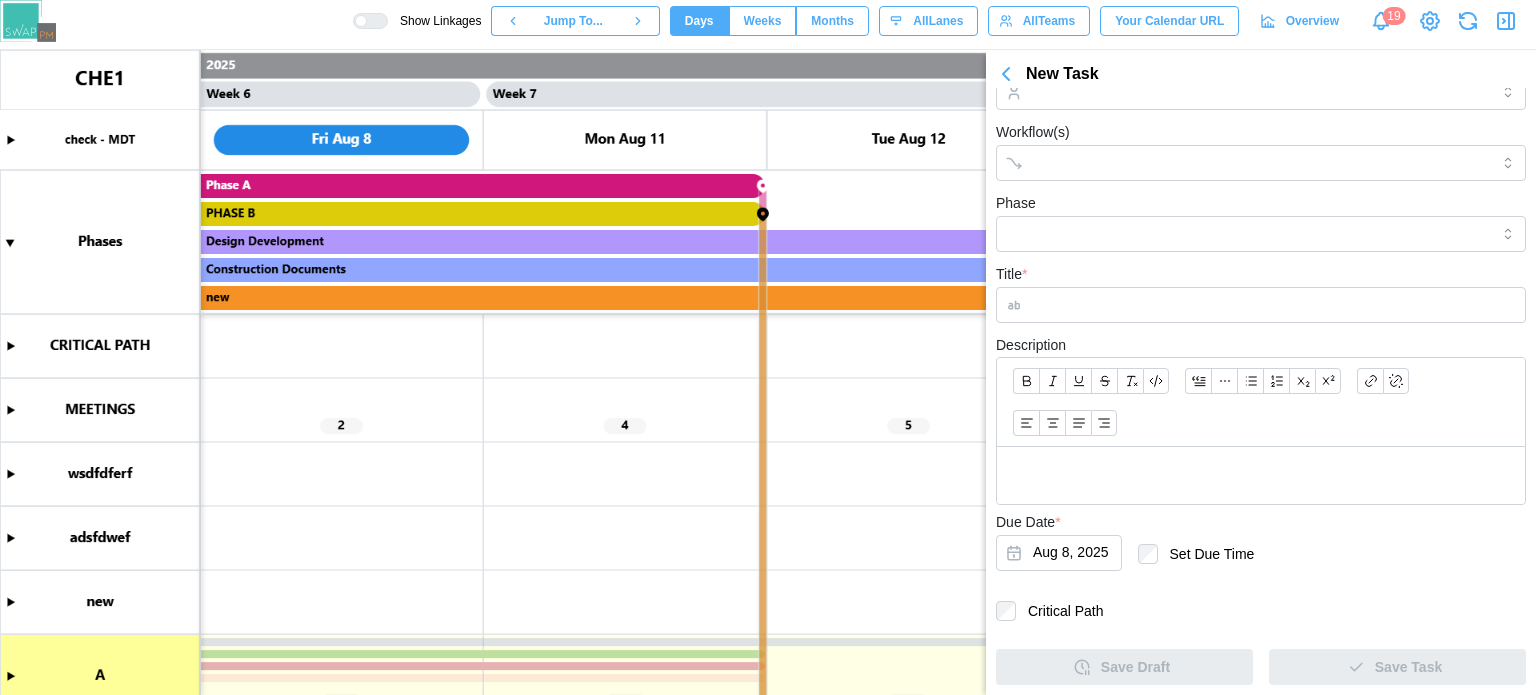 scroll, scrollTop: 84, scrollLeft: 0, axis: vertical 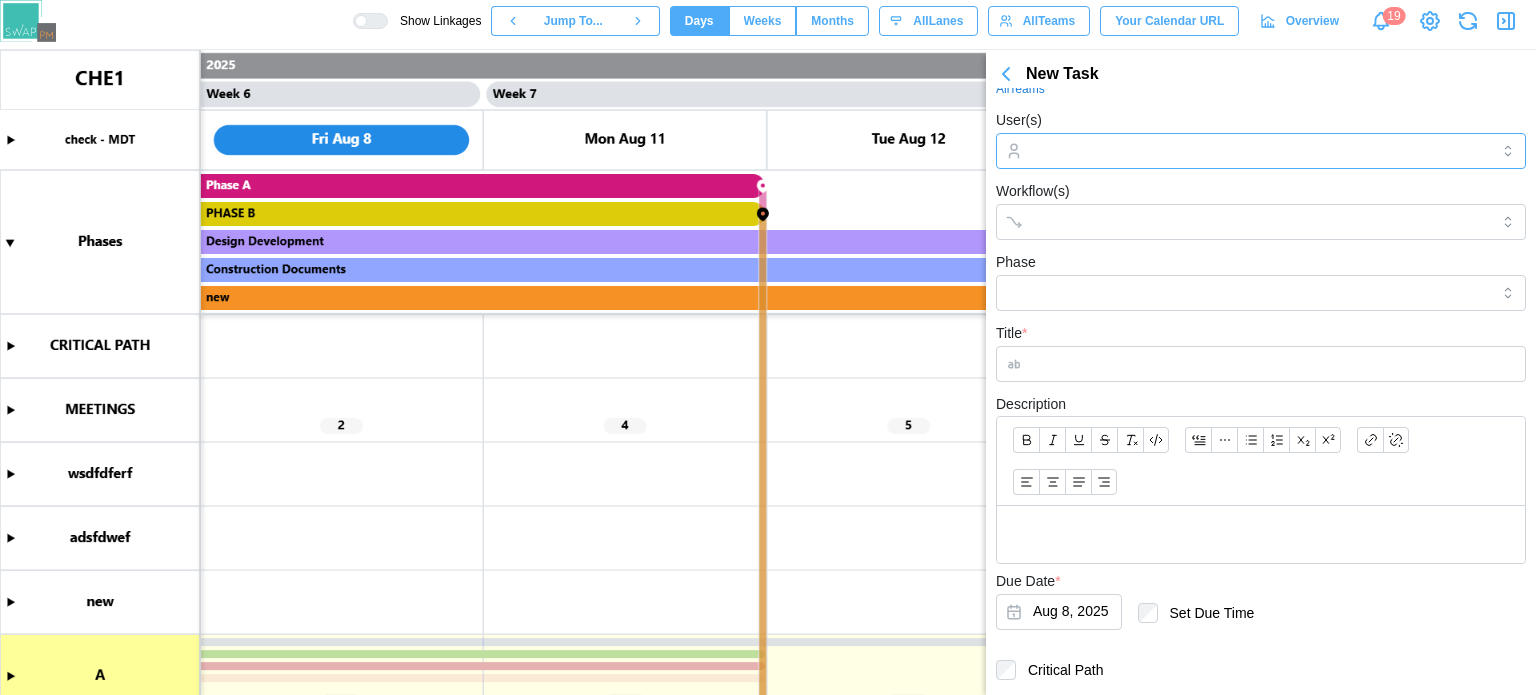 click at bounding box center [1258, 151] 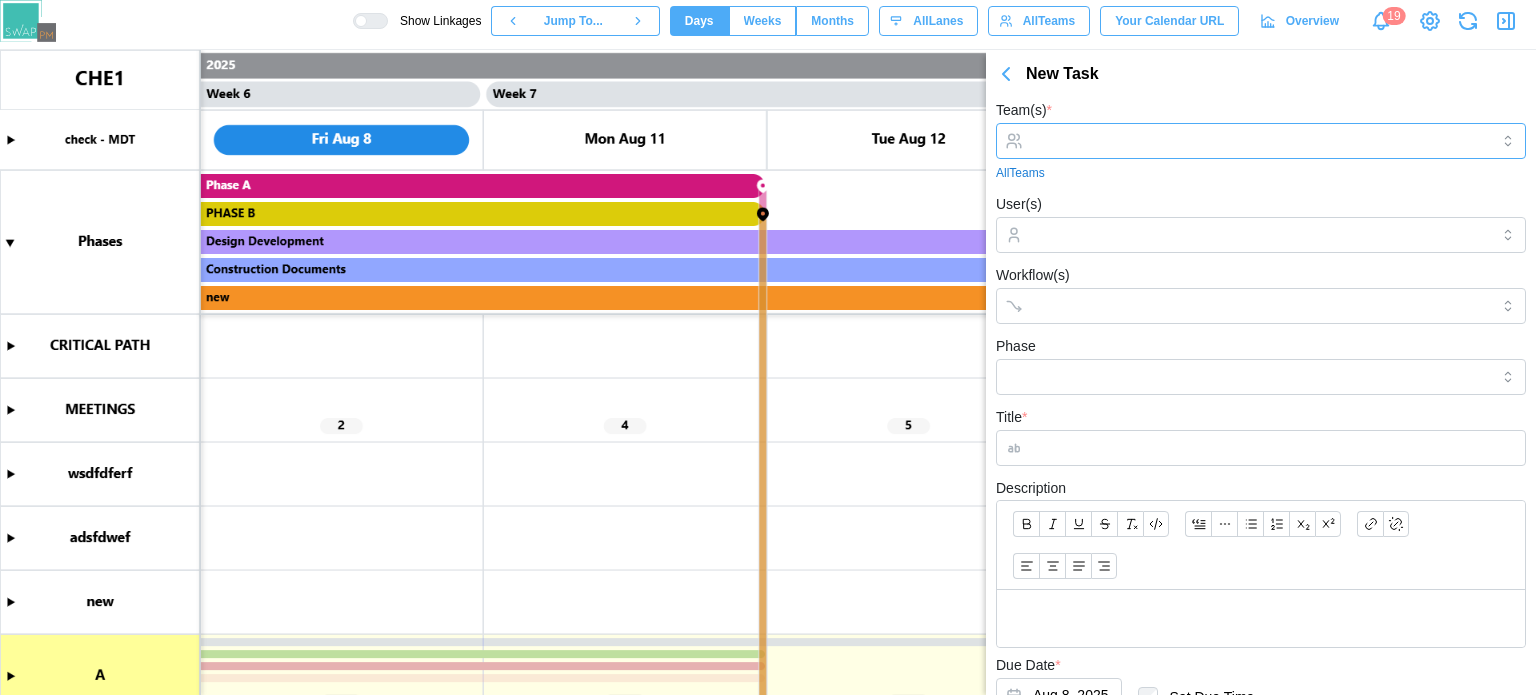 click on "Team(s)  *" at bounding box center (1261, 141) 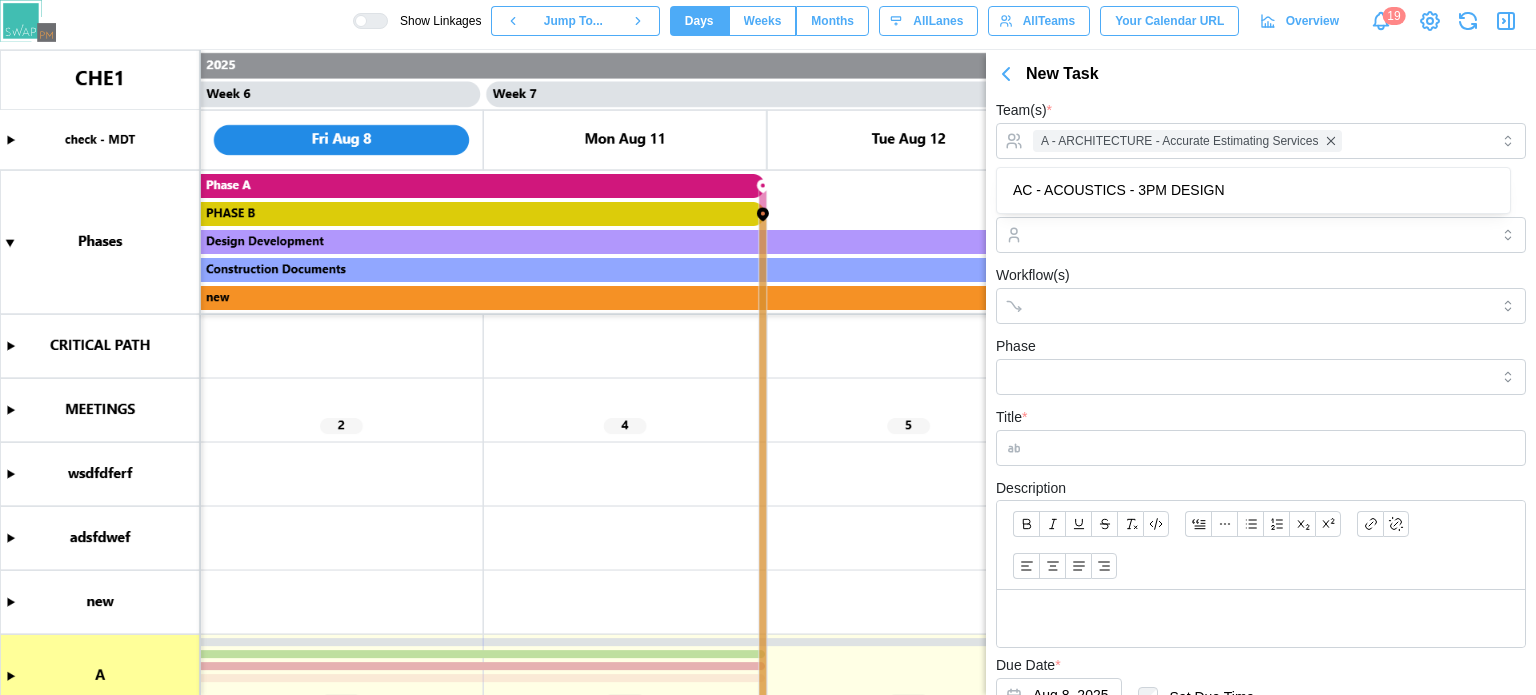 click on "New Task" at bounding box center (1281, 74) 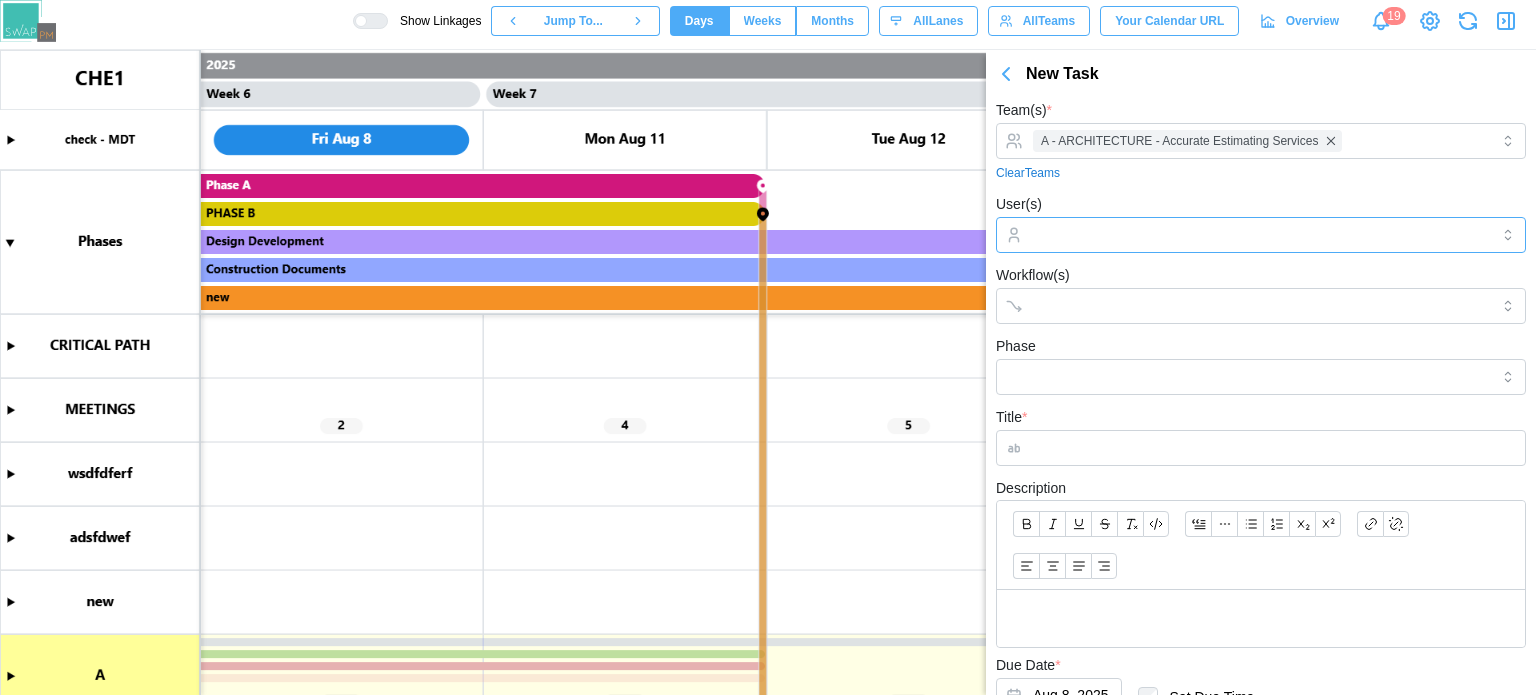click at bounding box center [1261, 235] 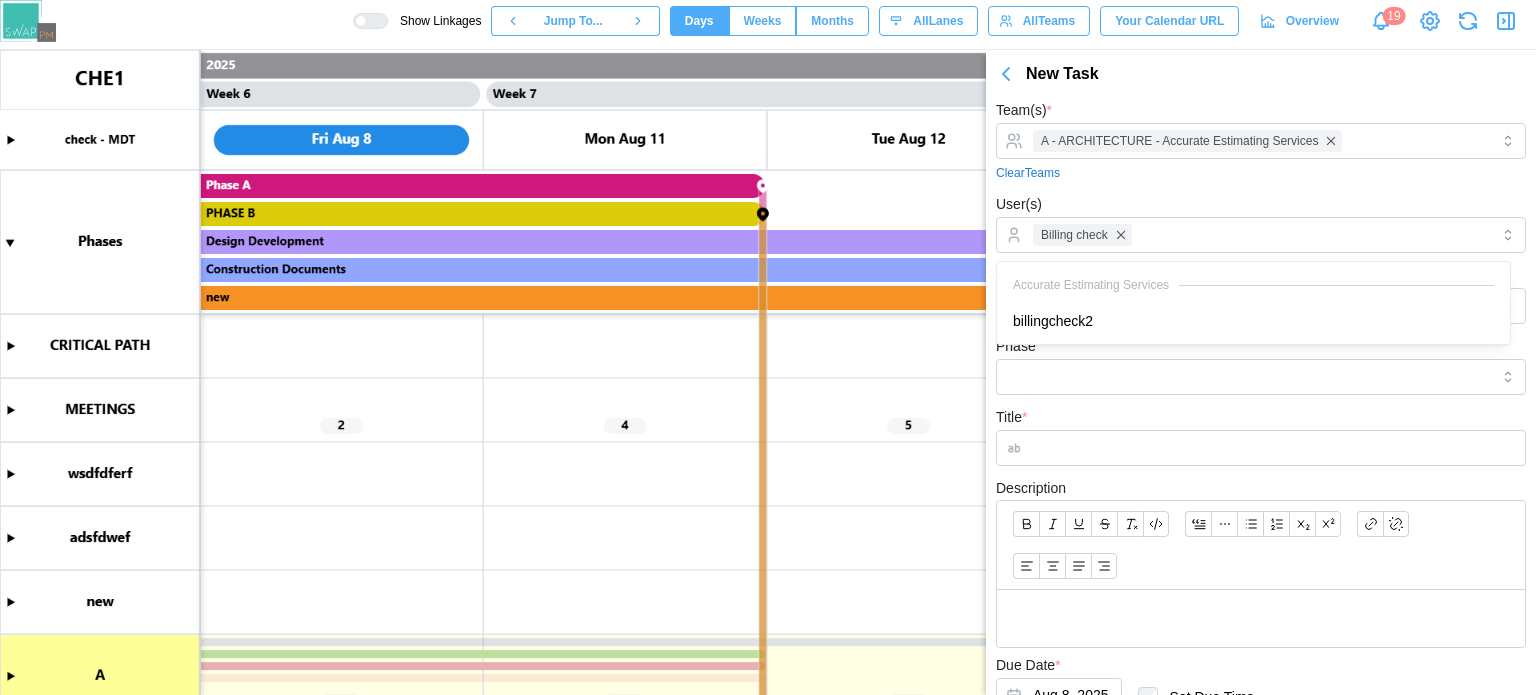 click on "Team(s)  * A - ARCHITECTURE - Accurate Estimating Services Clear  Teams User(s) Billing check Workflow(s) Phase Title  * Description Due Date  * Aug 8, 2025 Set Due Time Critical Path Save Draft Save Task" at bounding box center (1261, 463) 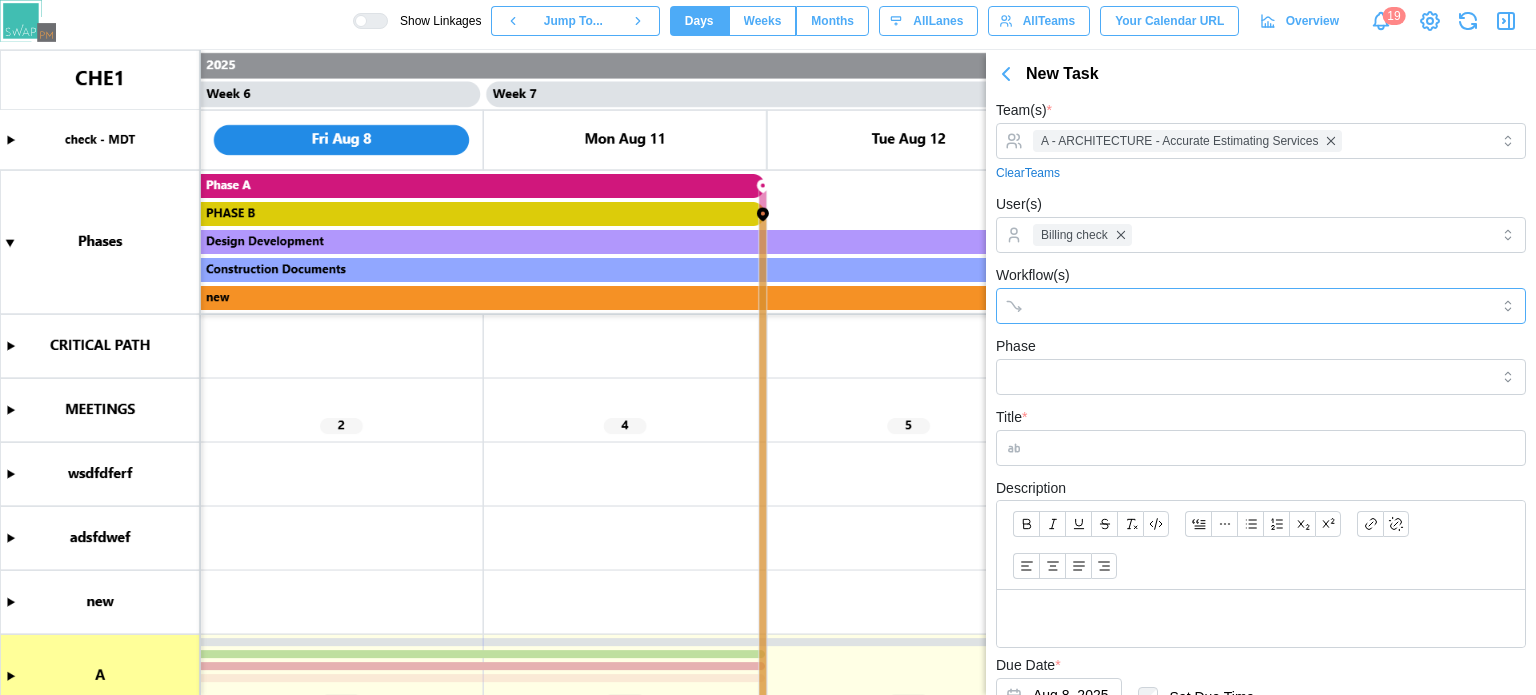 click at bounding box center (1240, 306) 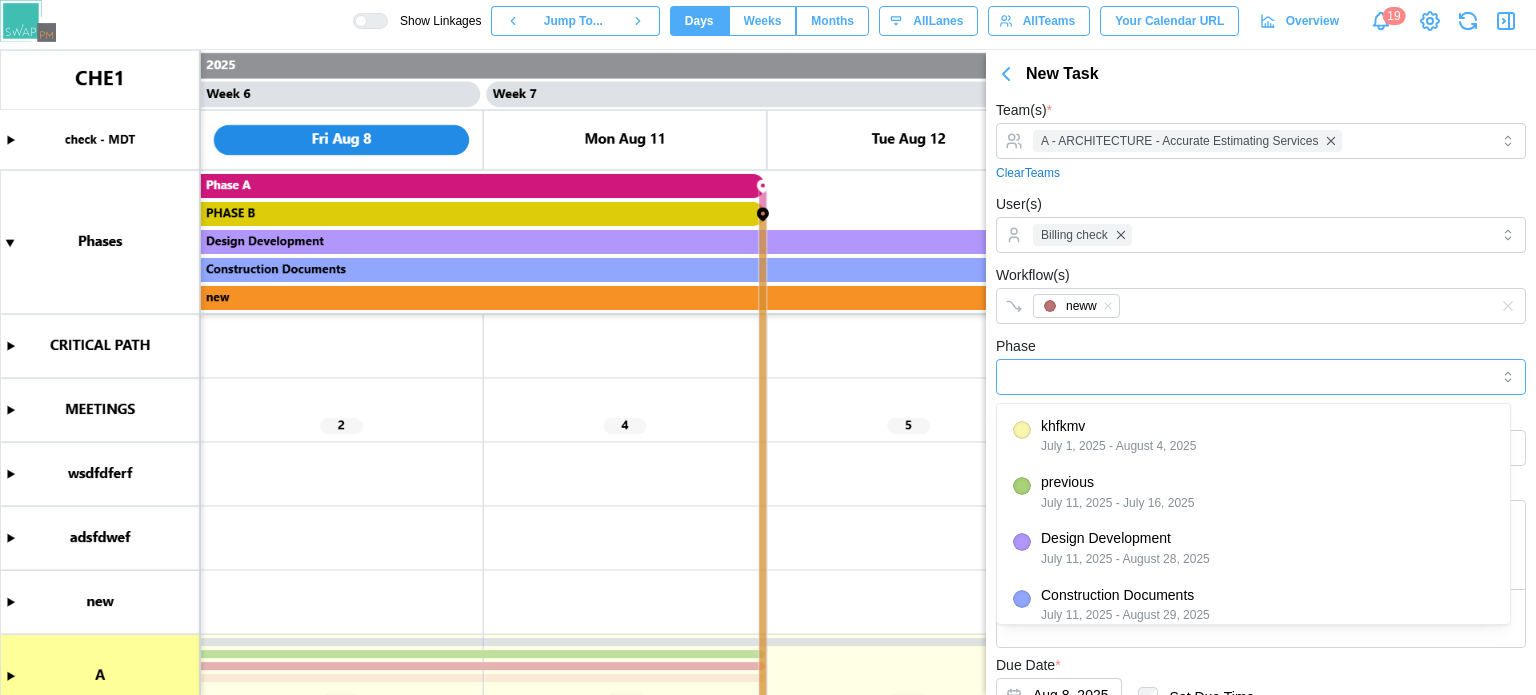 click on "Phase" at bounding box center [1261, 377] 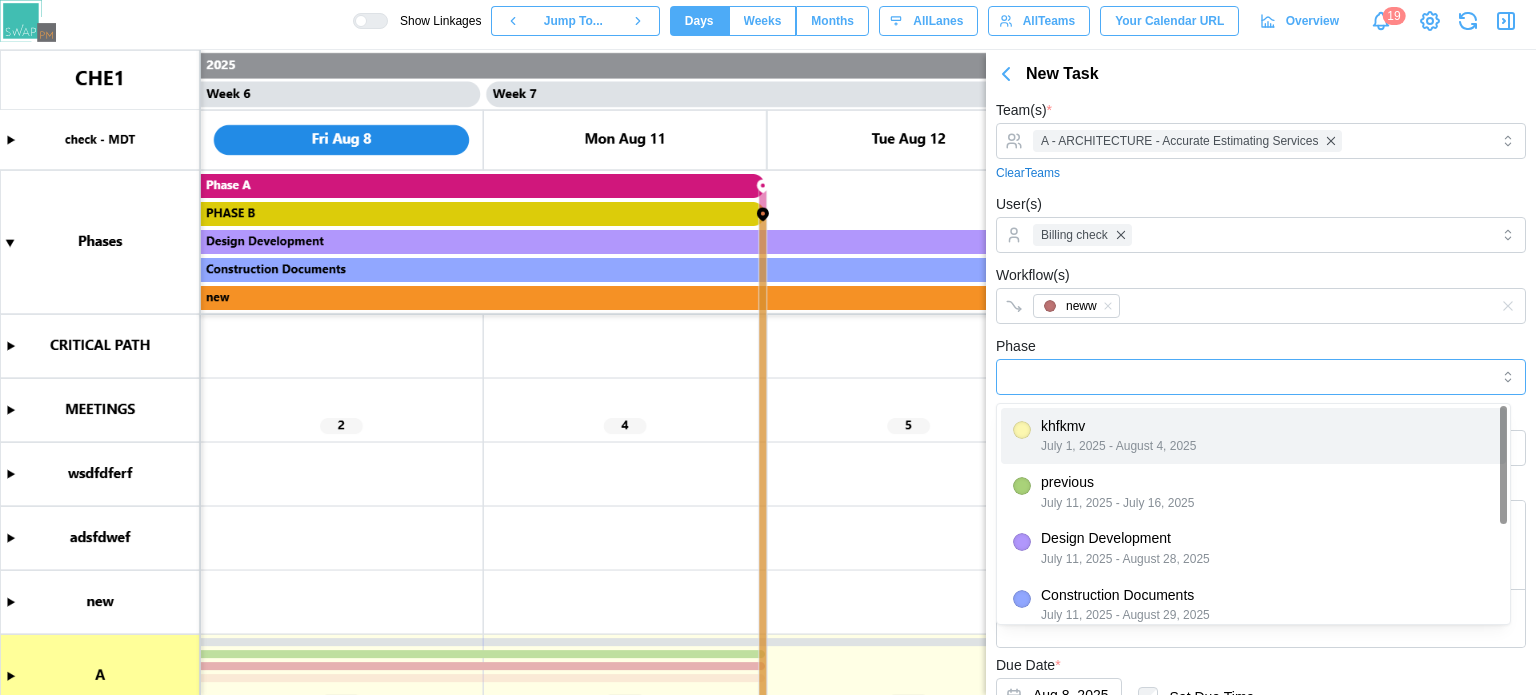 type on "******" 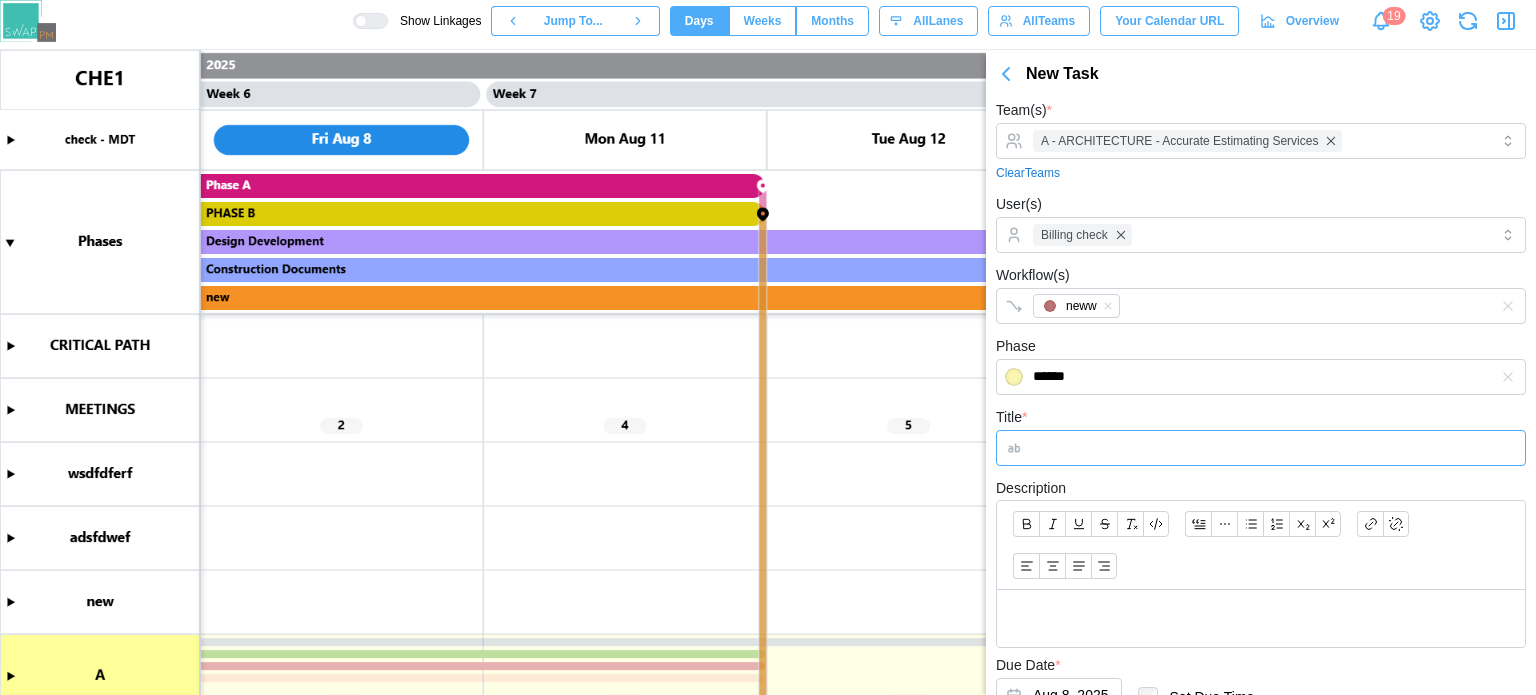 click on "Title  *" at bounding box center (1261, 448) 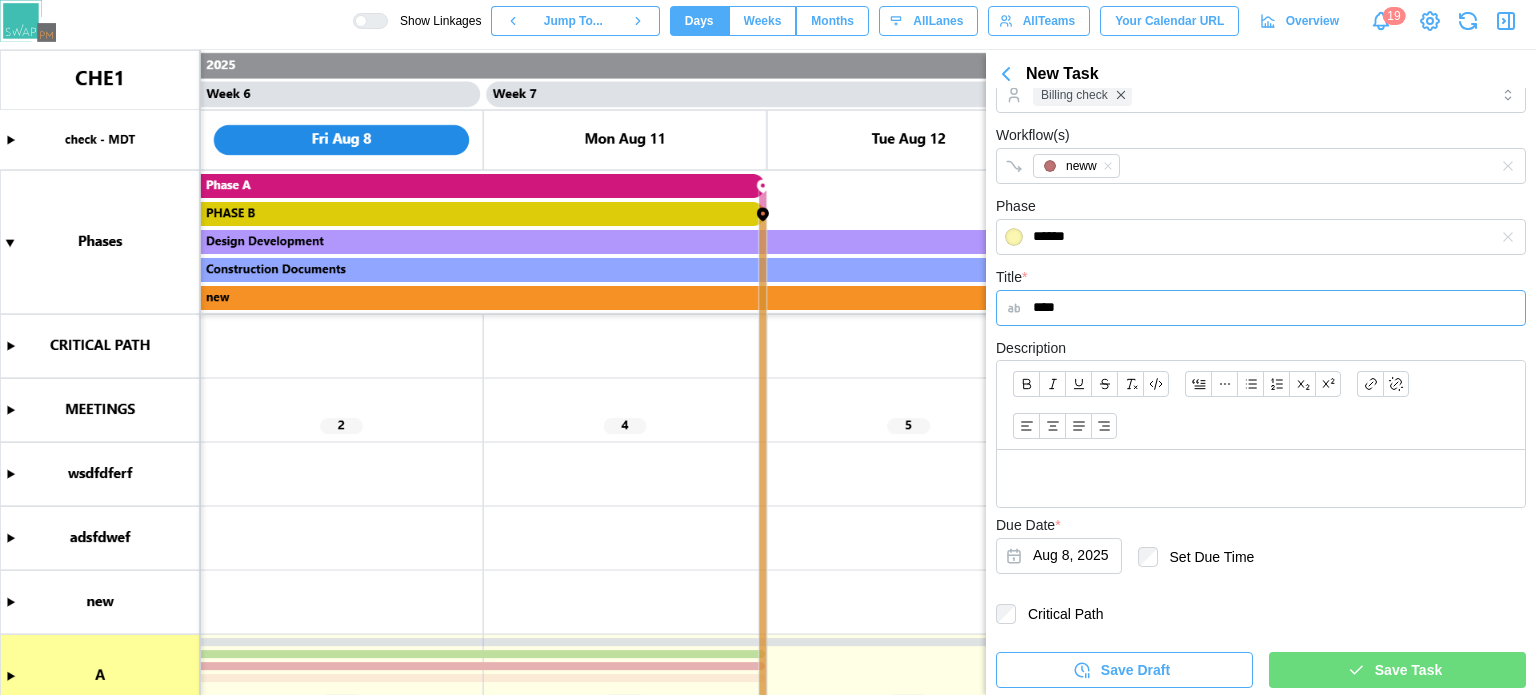 scroll, scrollTop: 141, scrollLeft: 0, axis: vertical 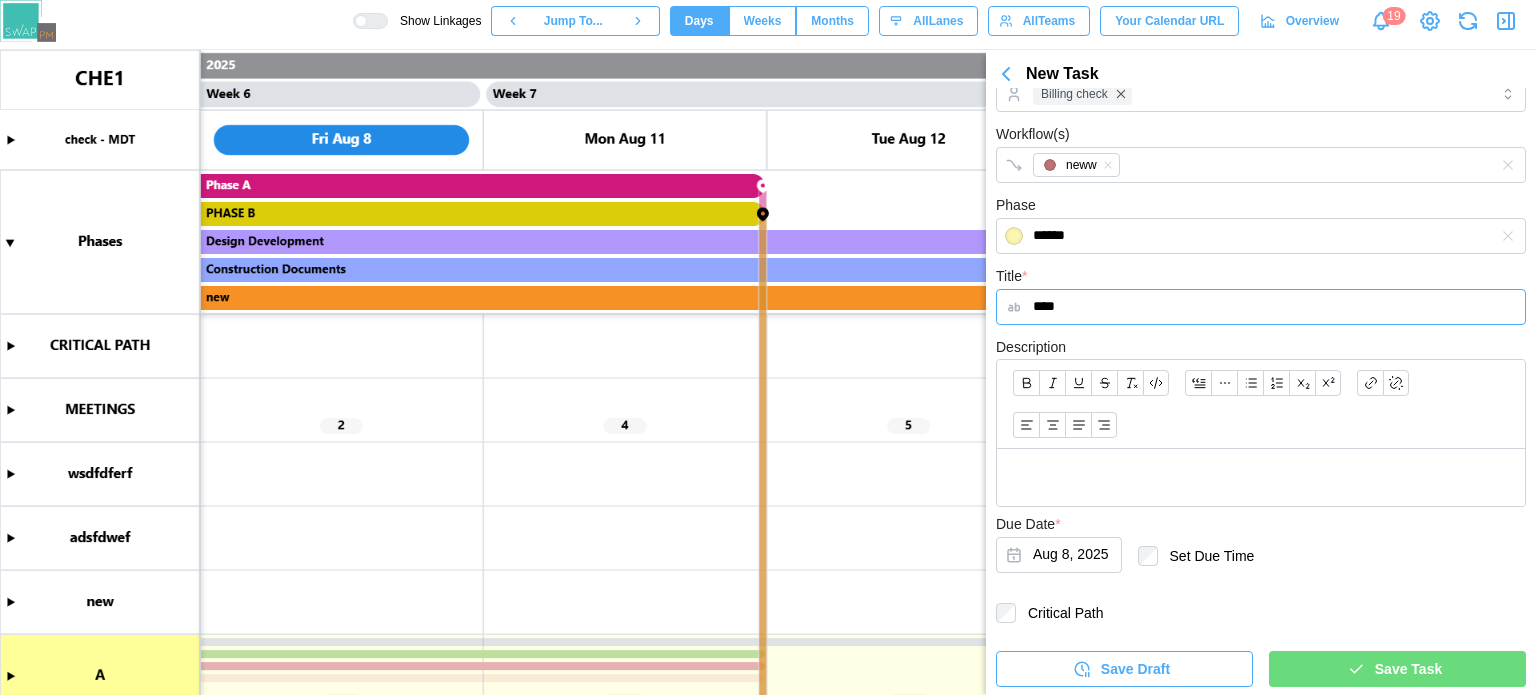 type on "****" 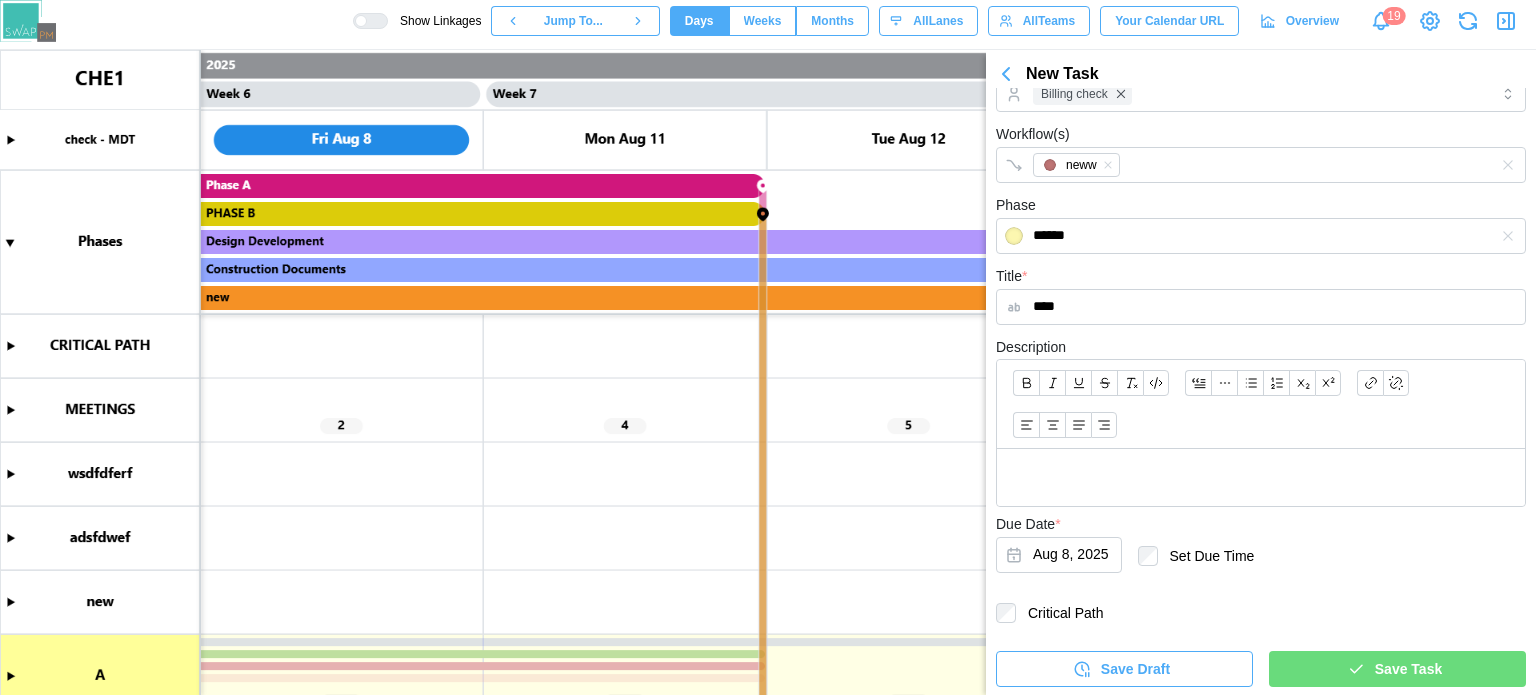 click at bounding box center (1261, 477) 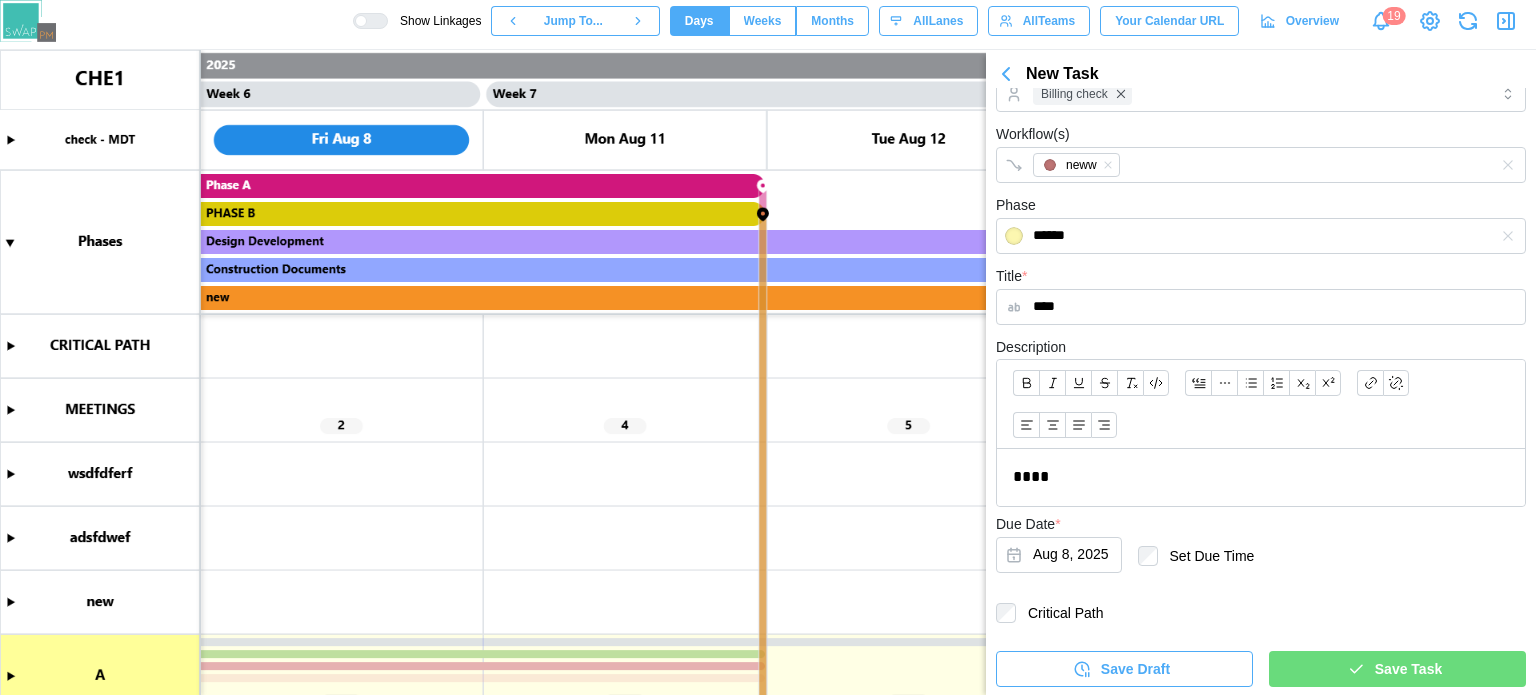 click on "Save Task" at bounding box center (1408, 669) 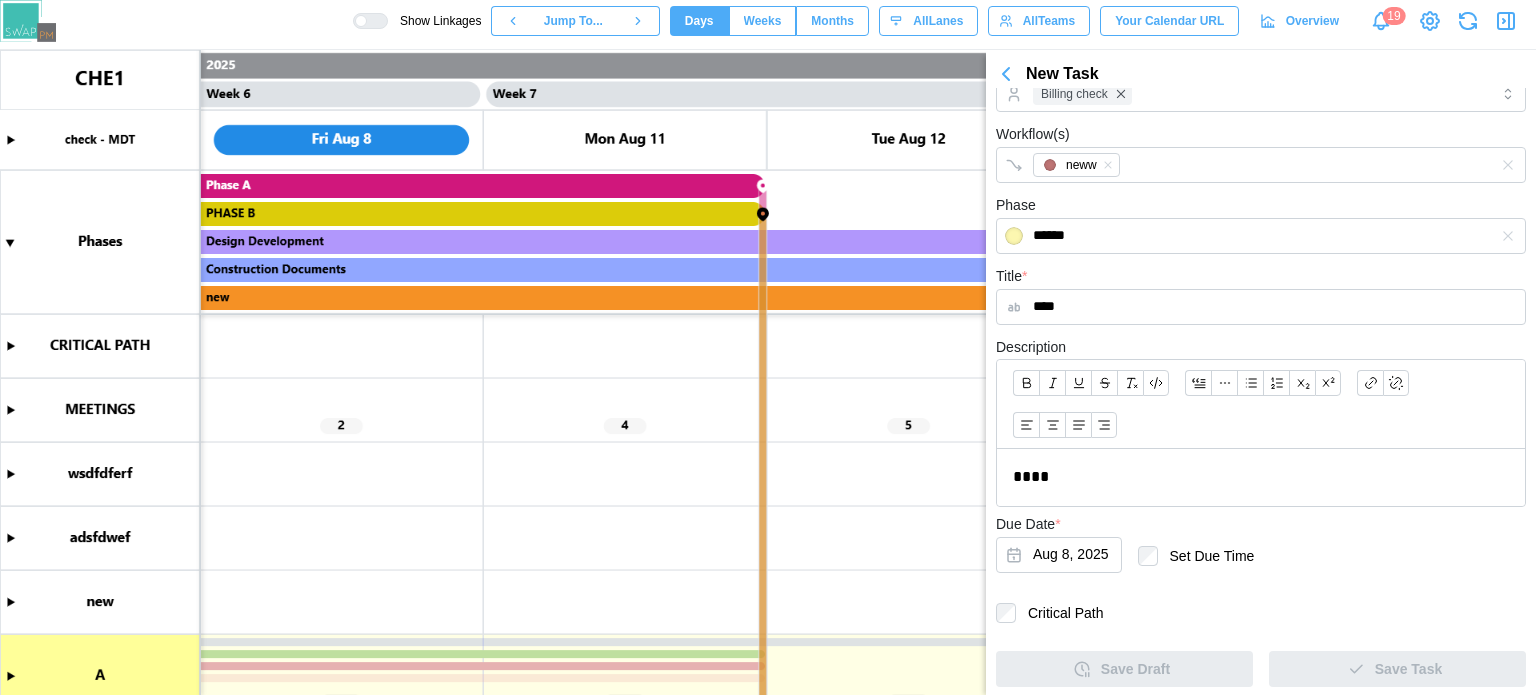 scroll, scrollTop: 0, scrollLeft: 0, axis: both 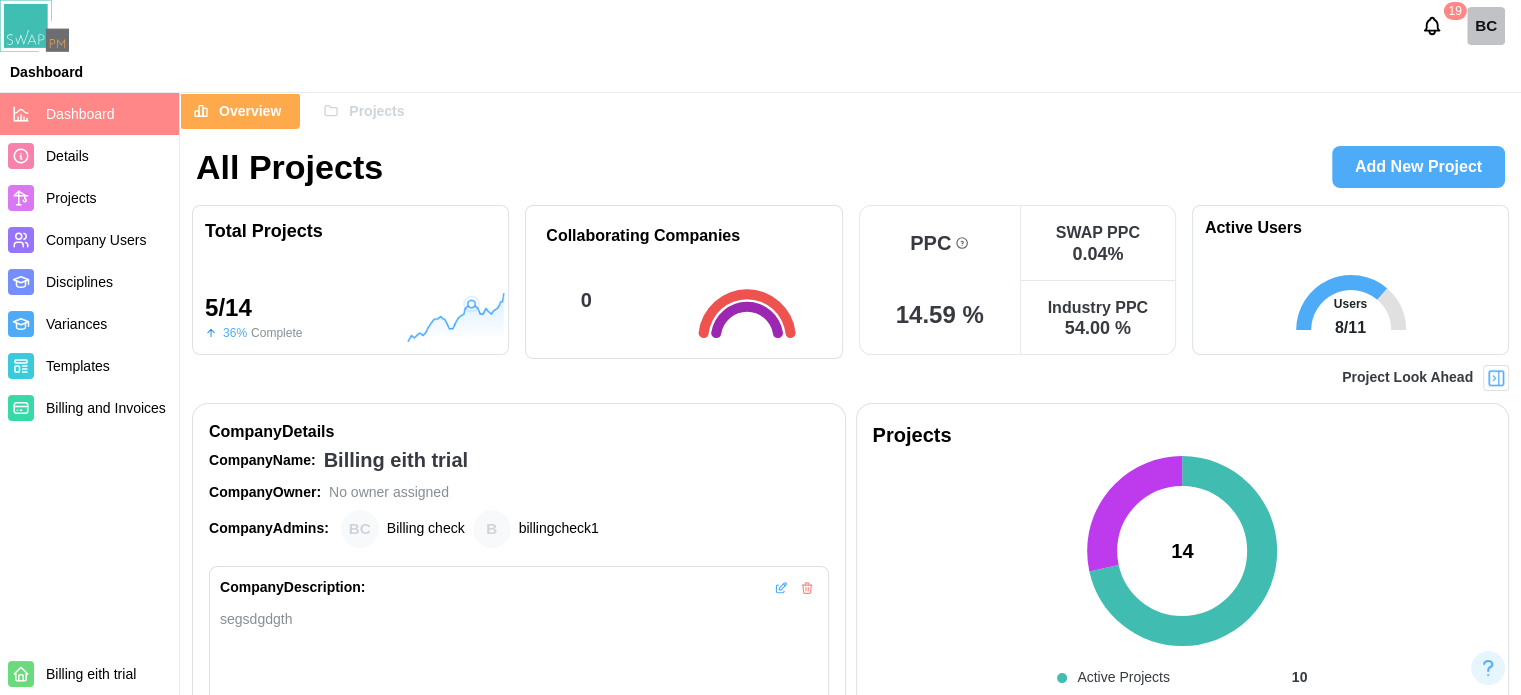 click on "Projects" at bounding box center [376, 111] 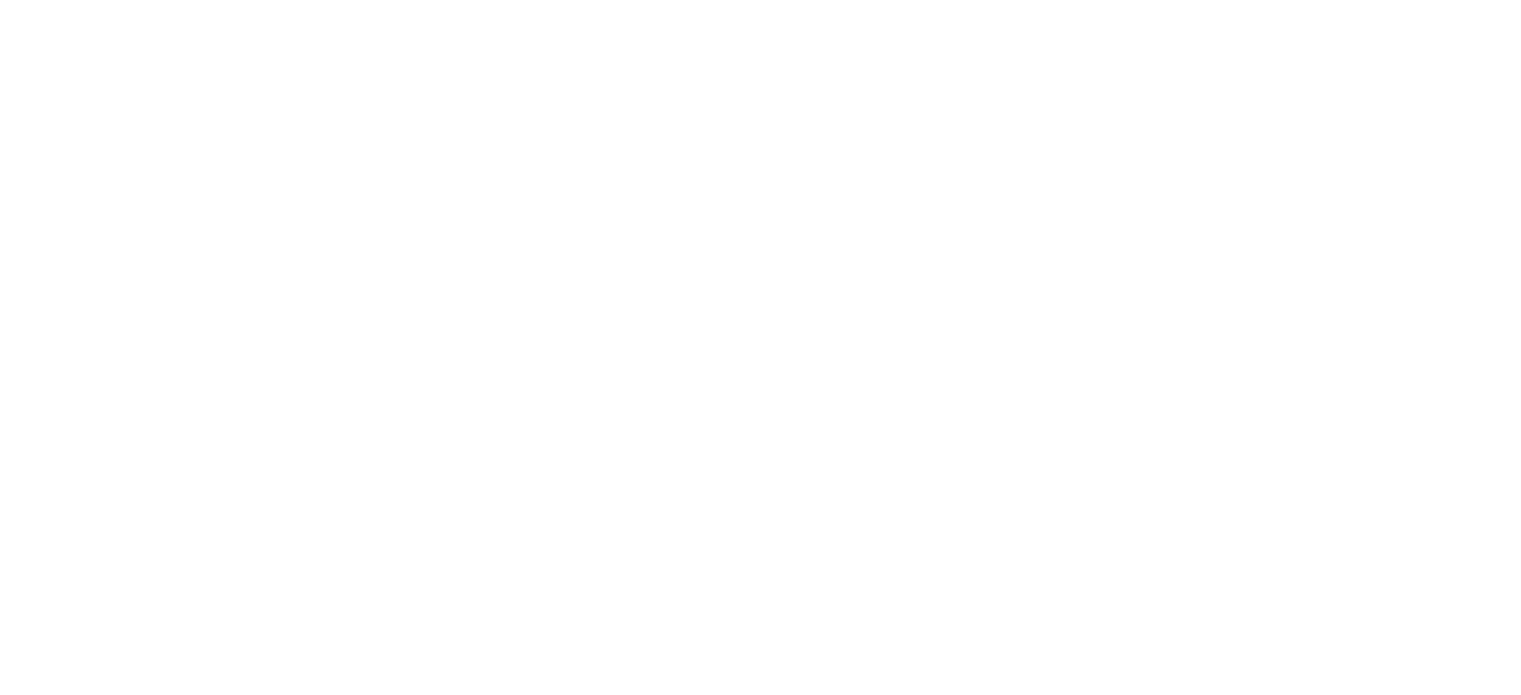 scroll, scrollTop: 0, scrollLeft: 0, axis: both 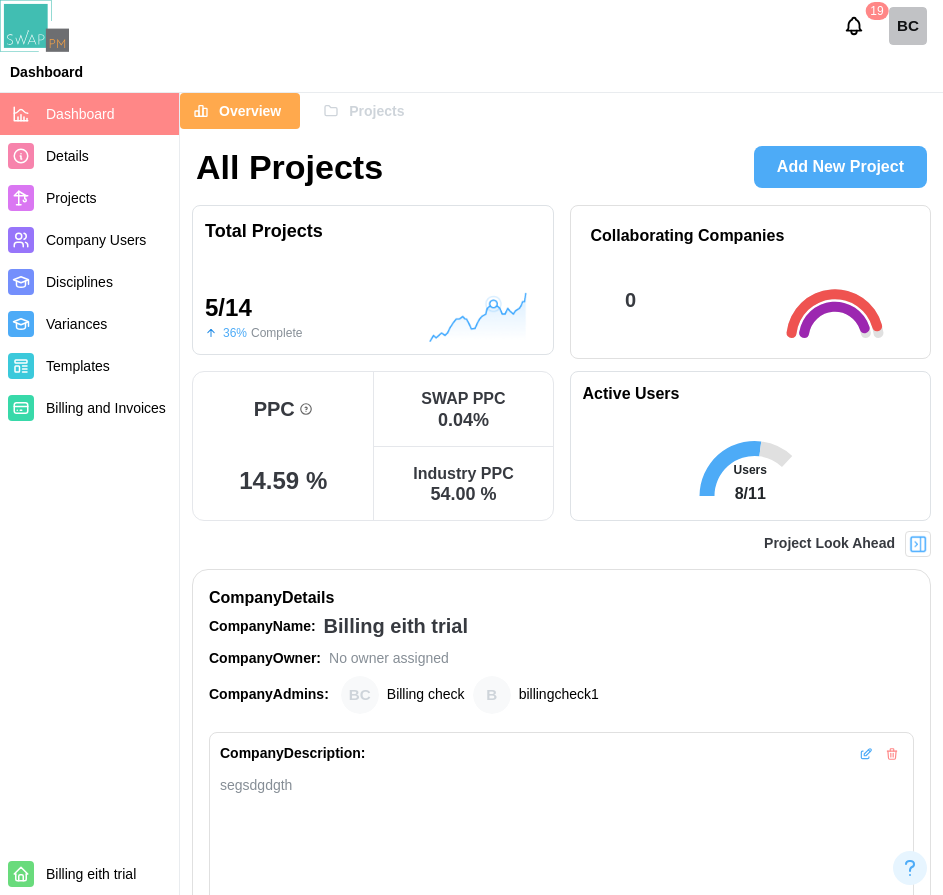 click on "Projects" at bounding box center [376, 111] 